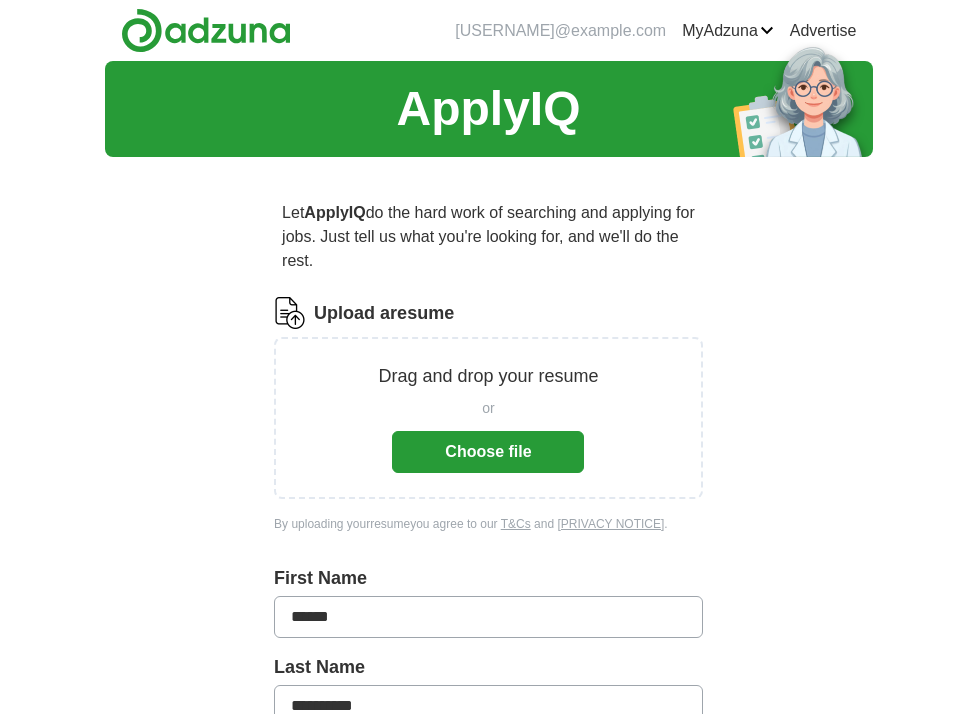 scroll, scrollTop: 0, scrollLeft: 0, axis: both 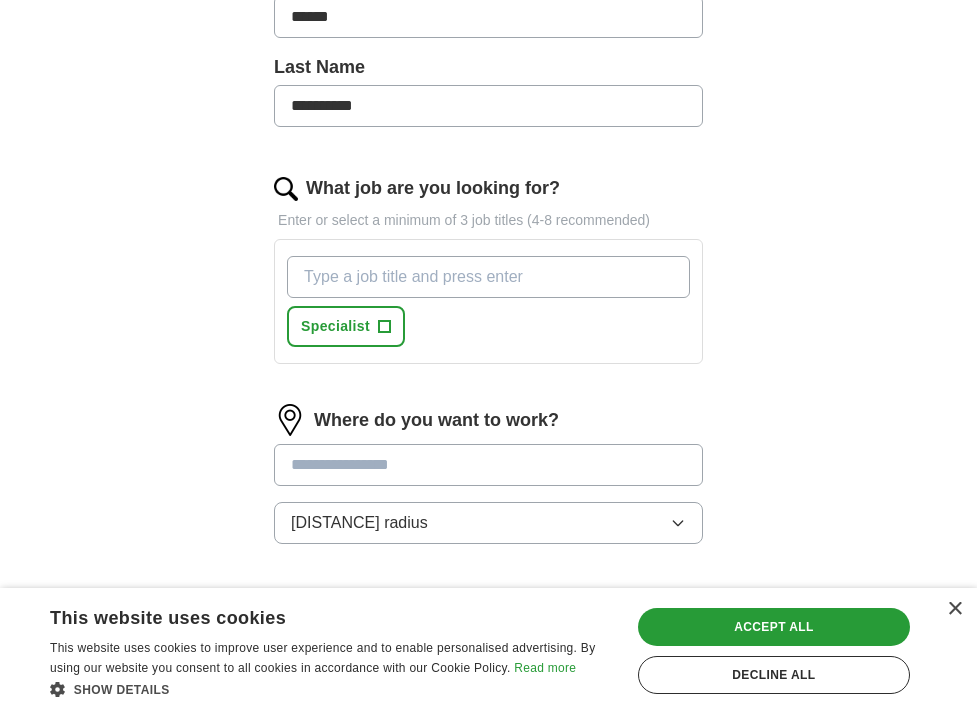 click on "What job are you looking for?" at bounding box center [488, 277] 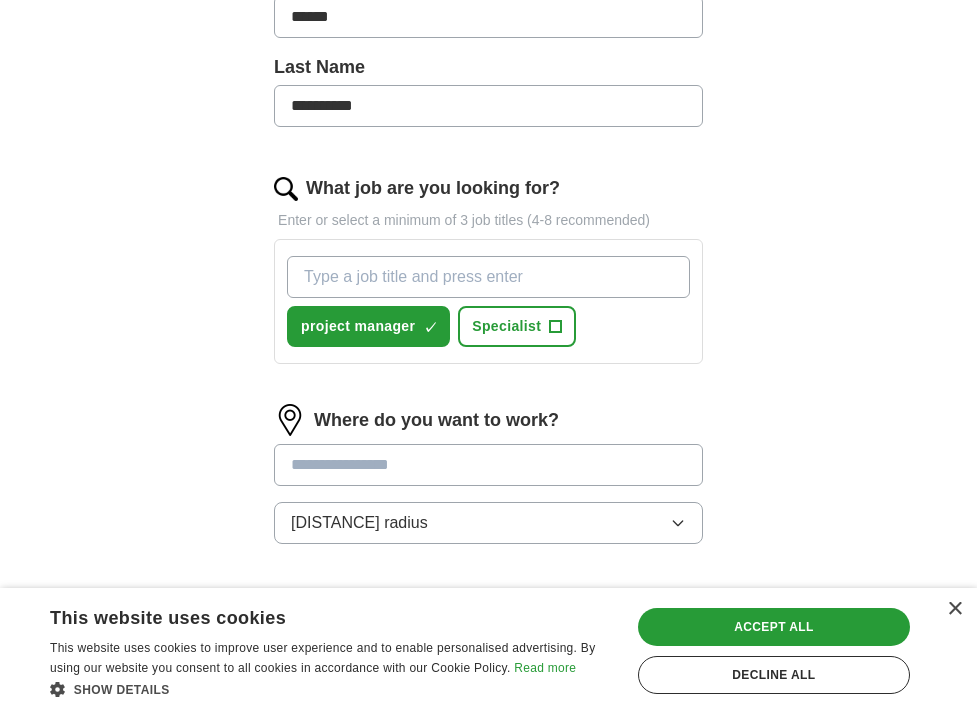 click on "What job are you looking for?" at bounding box center [488, 277] 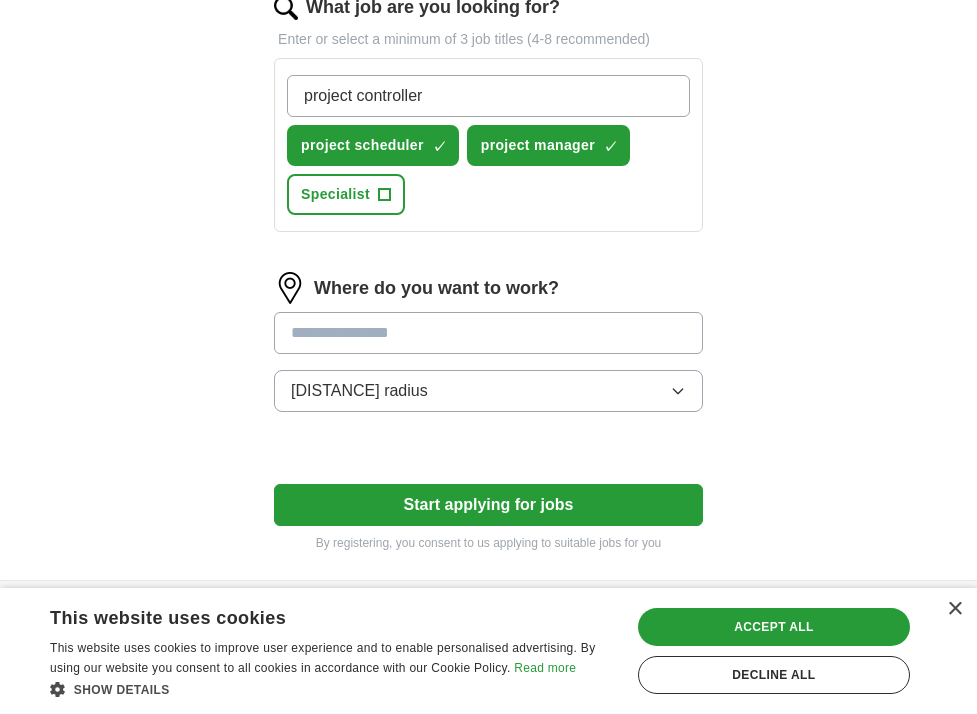 scroll, scrollTop: 798, scrollLeft: 0, axis: vertical 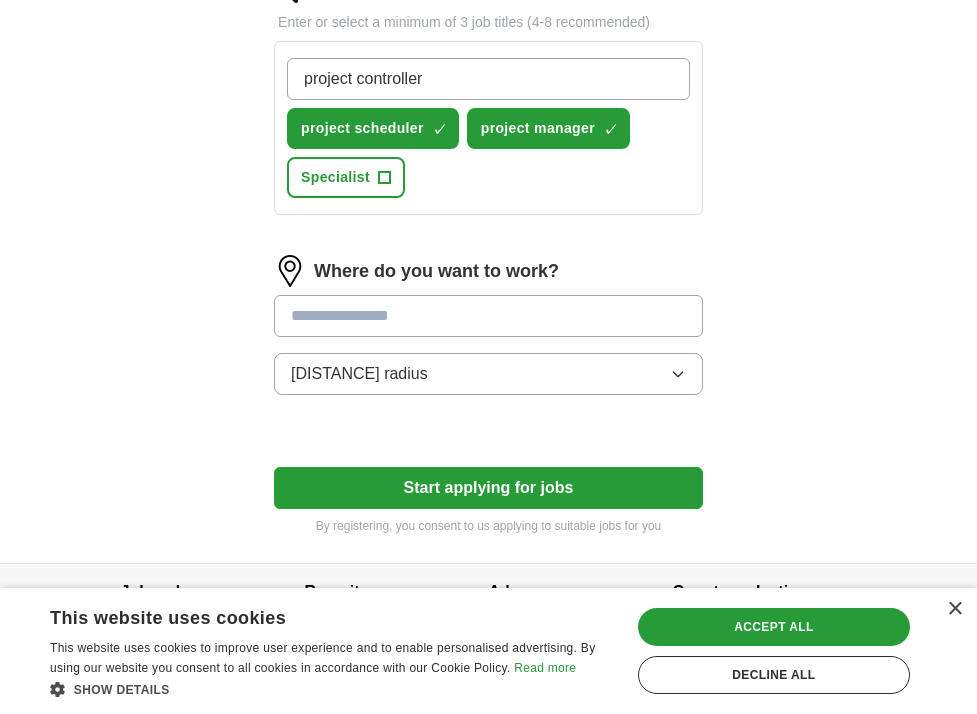 type on "project controller" 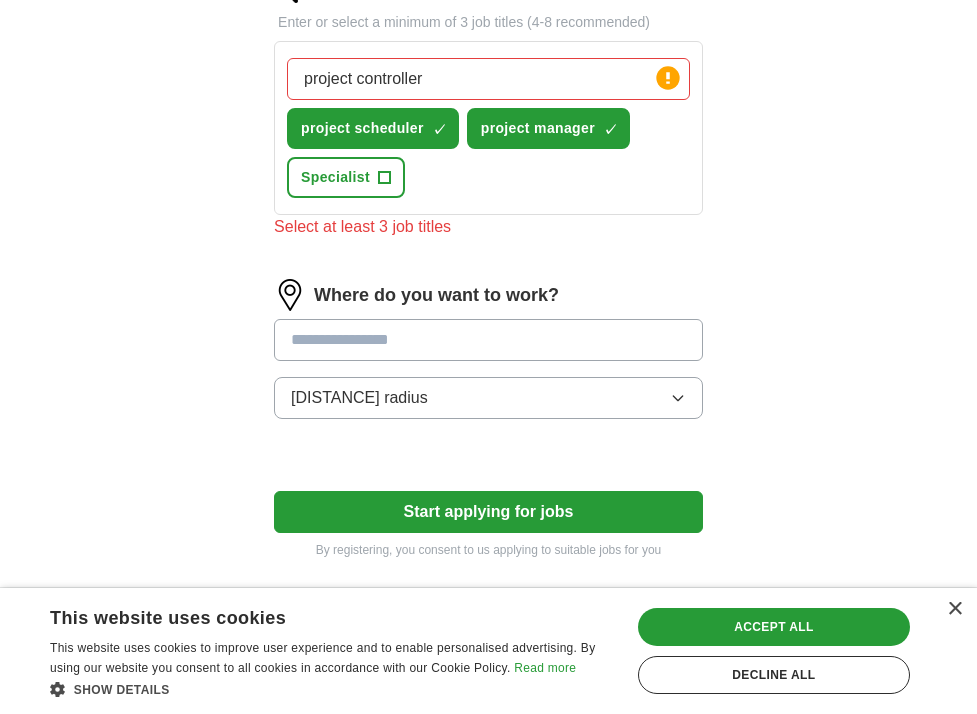 click at bounding box center [488, 340] 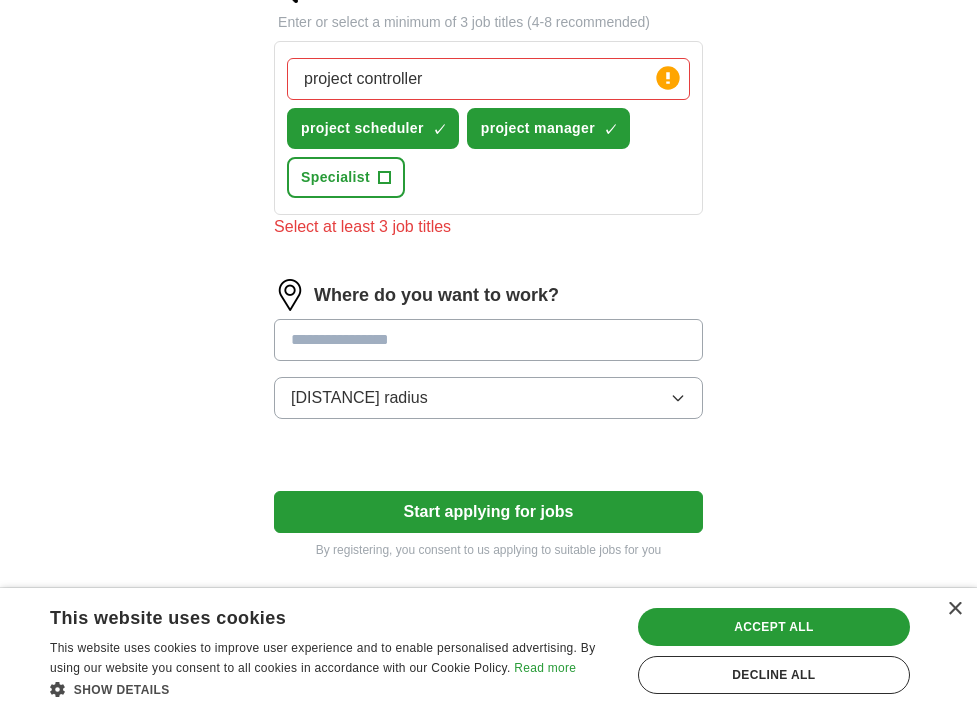 click on "project controller" at bounding box center (488, 79) 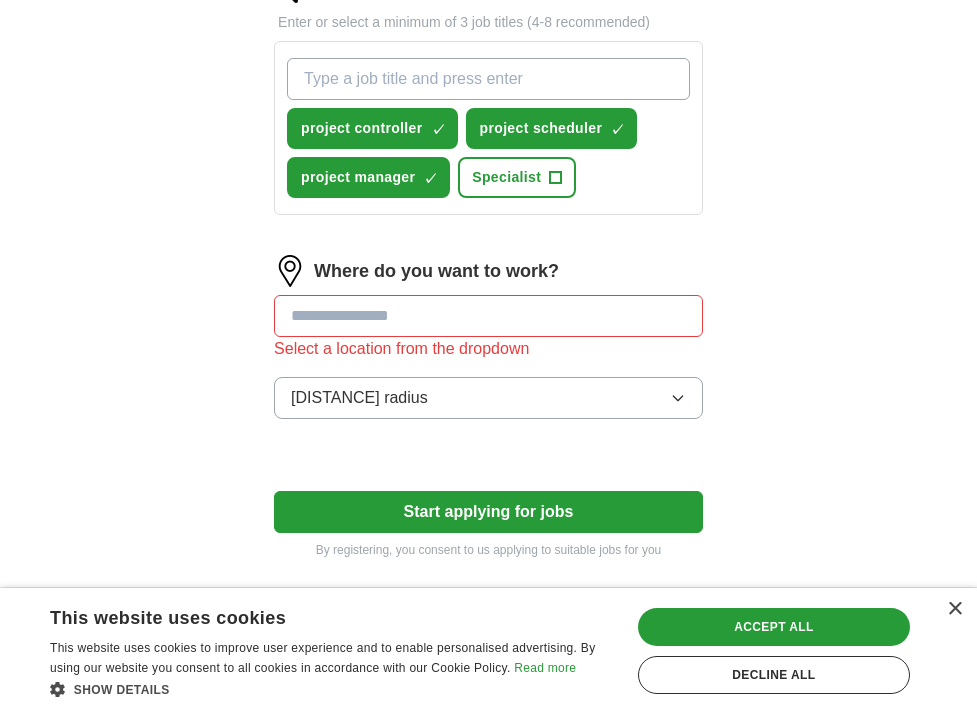 click at bounding box center [488, 316] 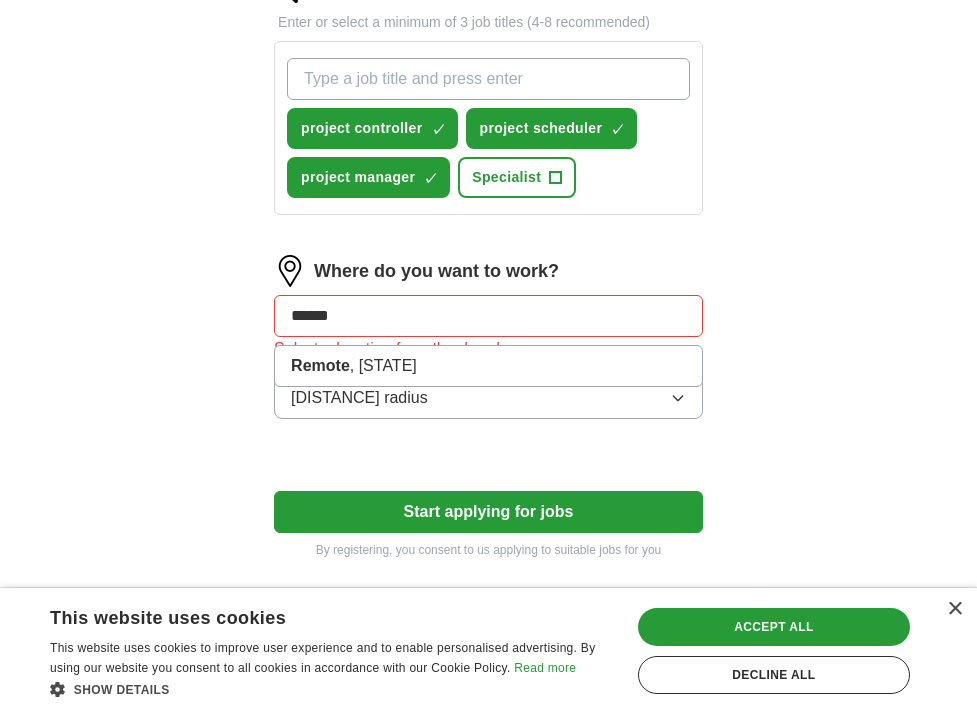 type on "******" 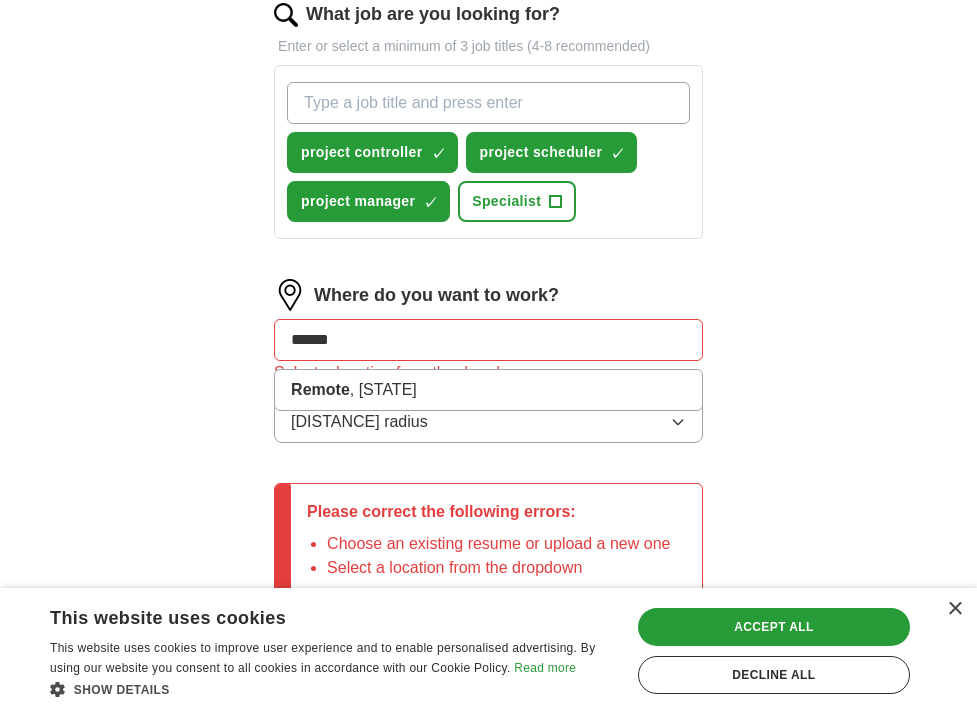 scroll, scrollTop: 822, scrollLeft: 0, axis: vertical 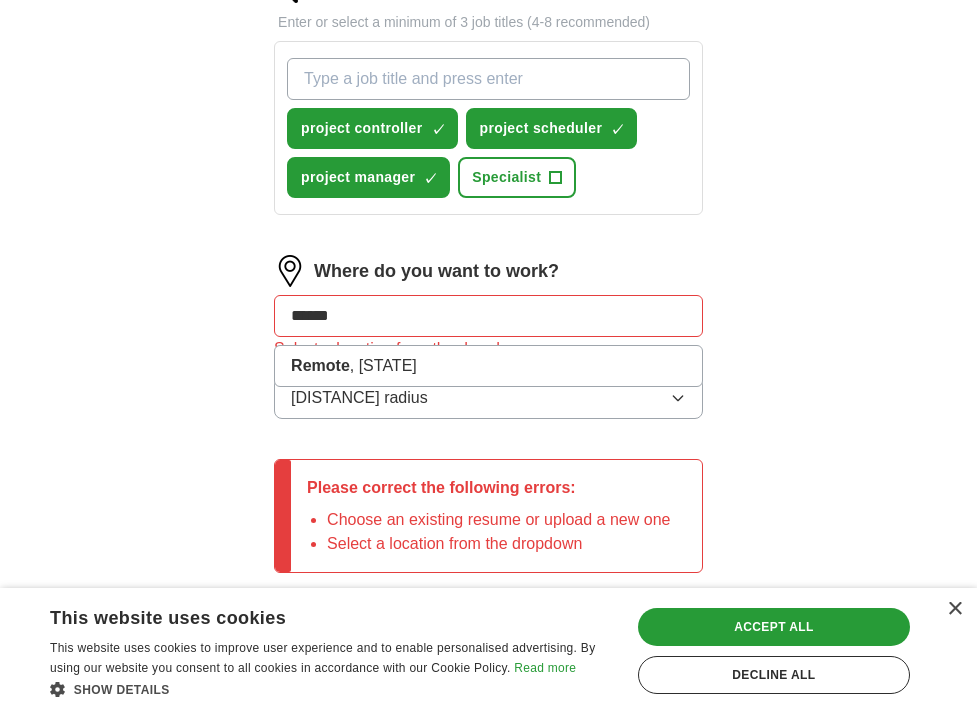 click on "******" at bounding box center (488, 316) 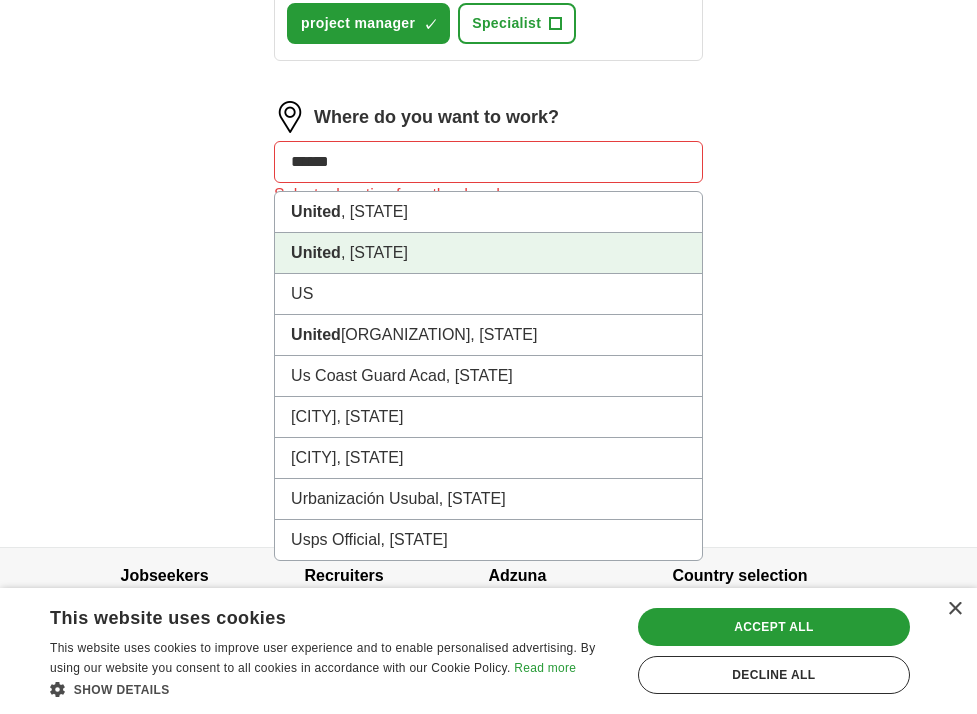 scroll, scrollTop: 1027, scrollLeft: 0, axis: vertical 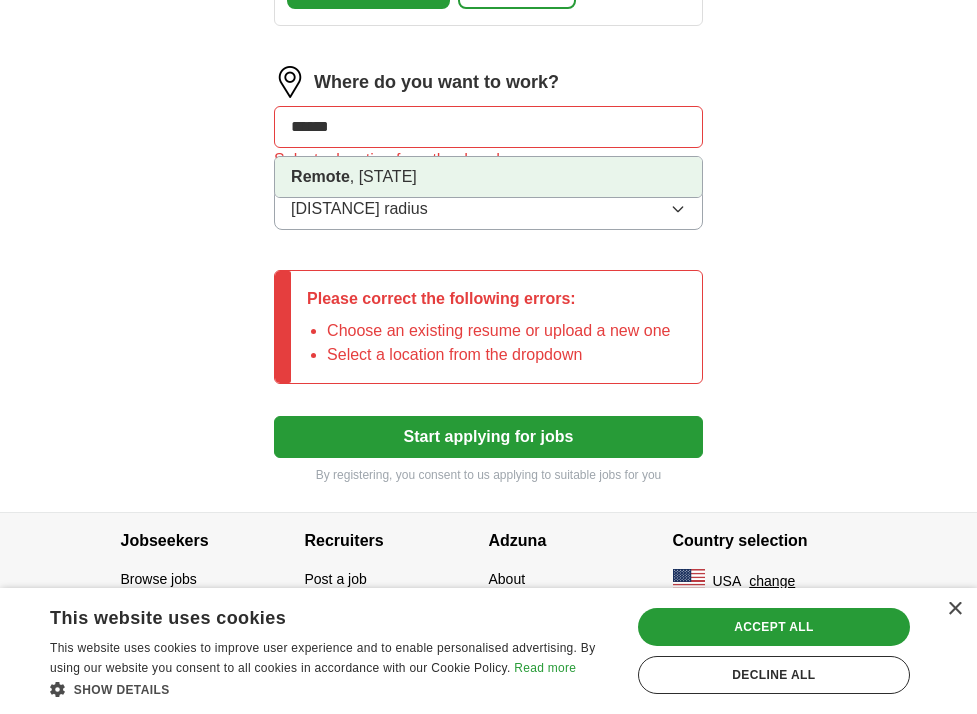 click on "Remote , [STATE]" at bounding box center (488, 177) 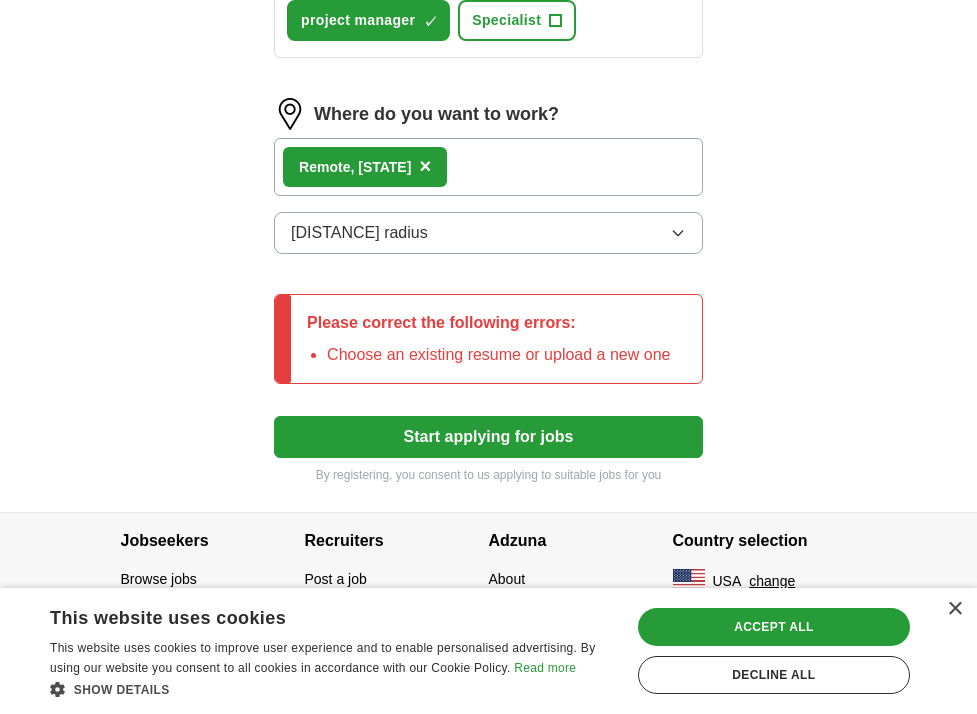 scroll, scrollTop: 995, scrollLeft: 0, axis: vertical 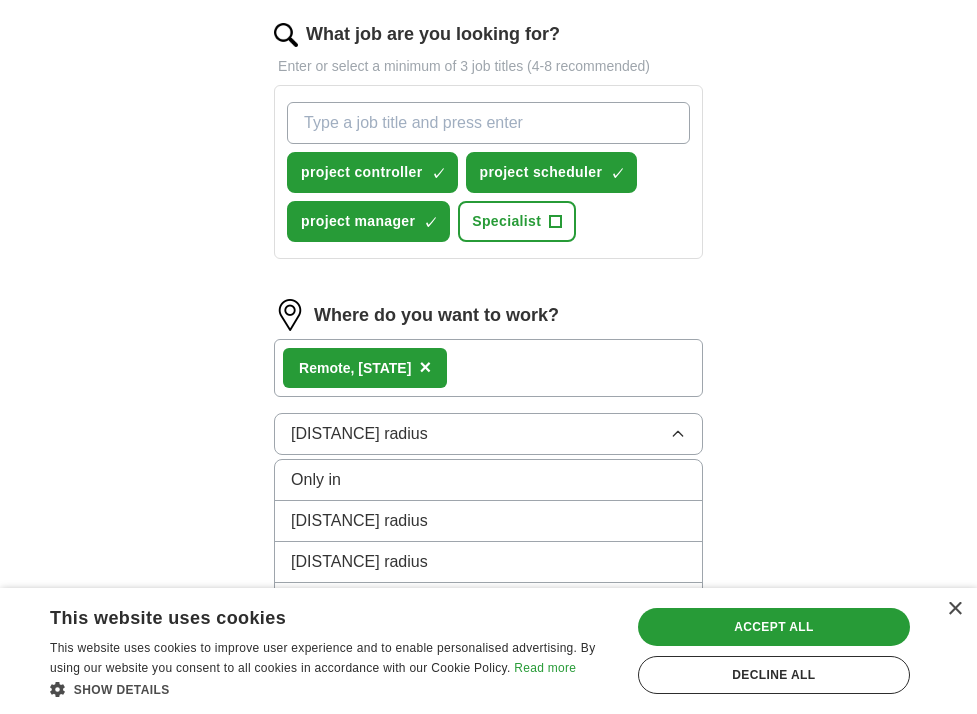 click on "**********" at bounding box center (489, 54) 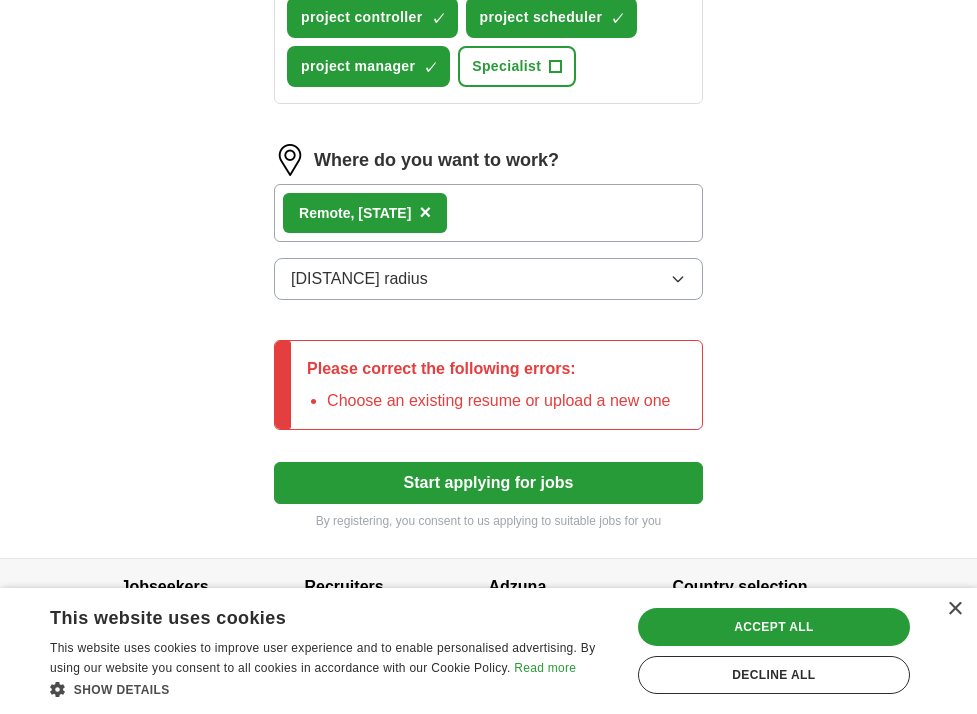 scroll, scrollTop: 995, scrollLeft: 0, axis: vertical 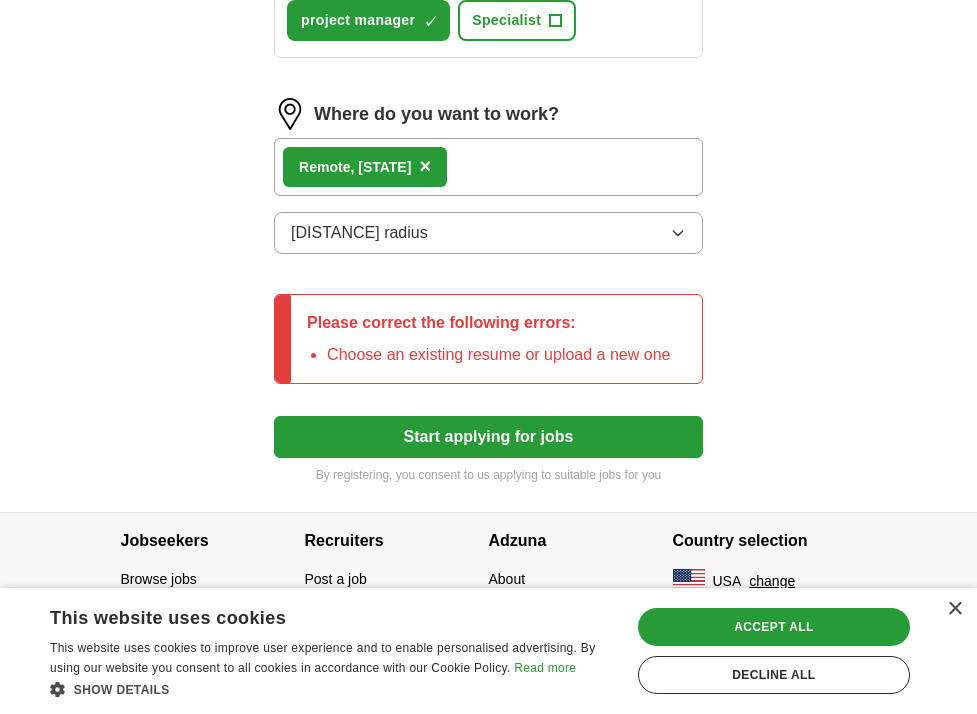 click on "[DISTANCE] radius" at bounding box center [488, 233] 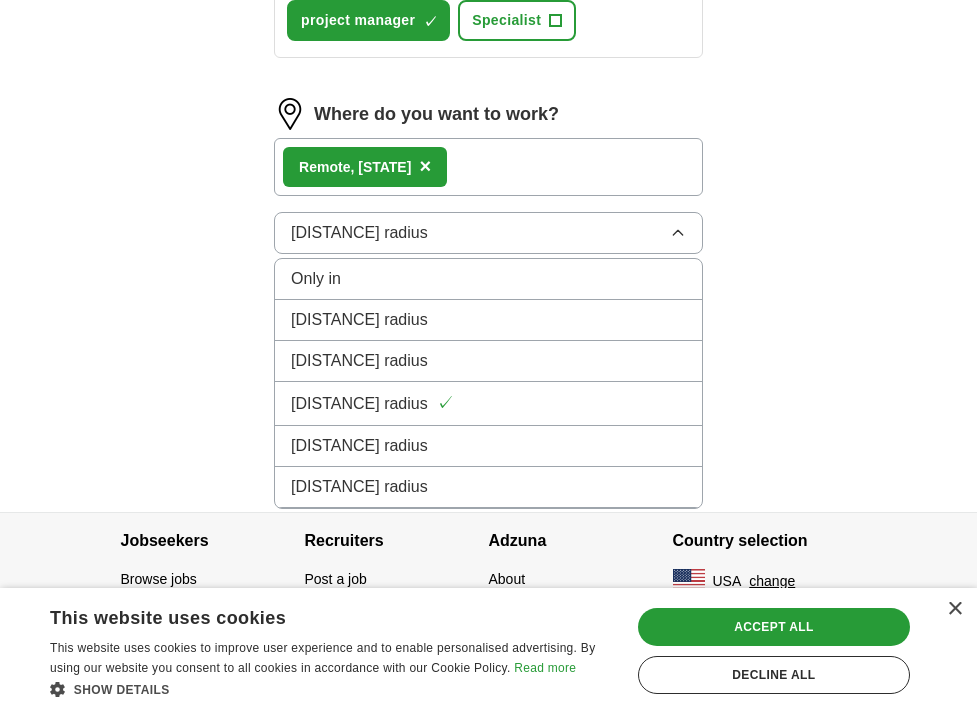 click on "Only in" at bounding box center (488, 279) 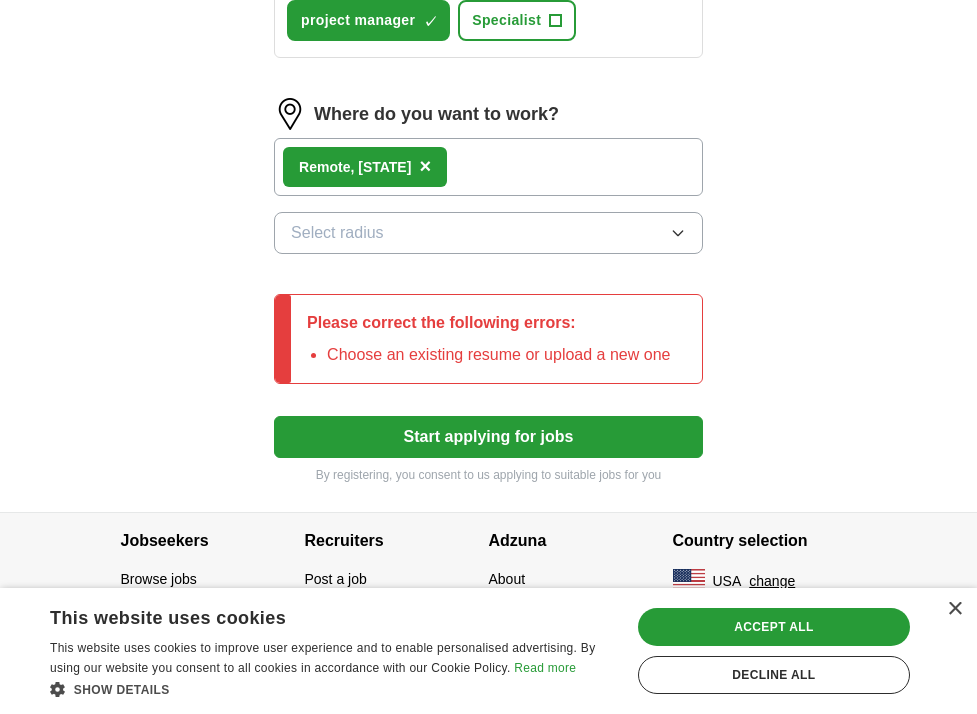 click on "**********" at bounding box center (489, -147) 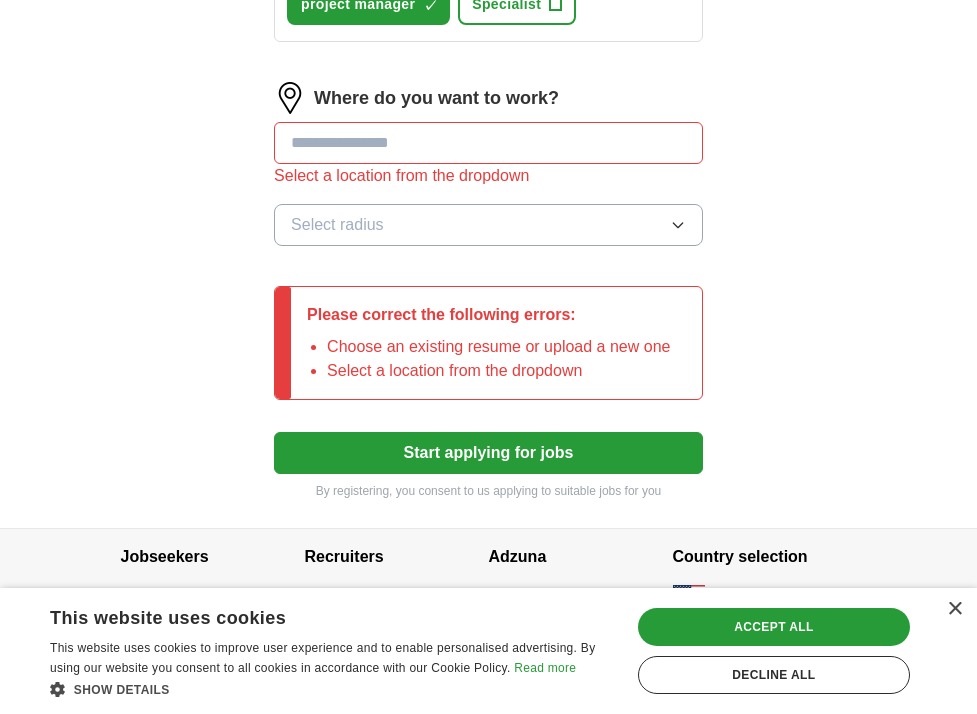 click at bounding box center (488, 143) 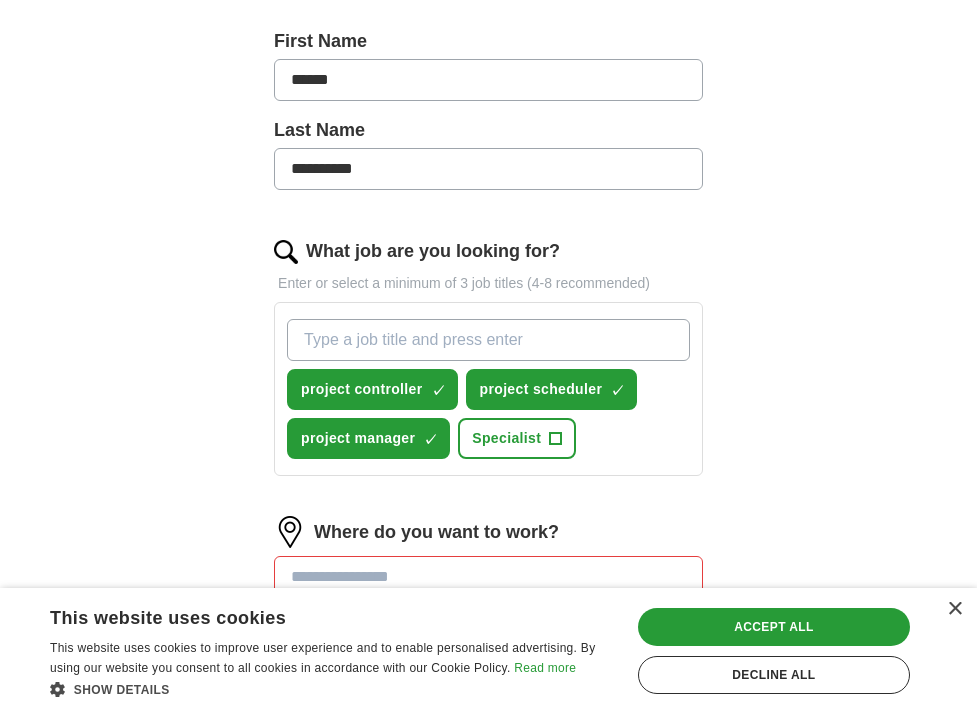 scroll, scrollTop: 550, scrollLeft: 0, axis: vertical 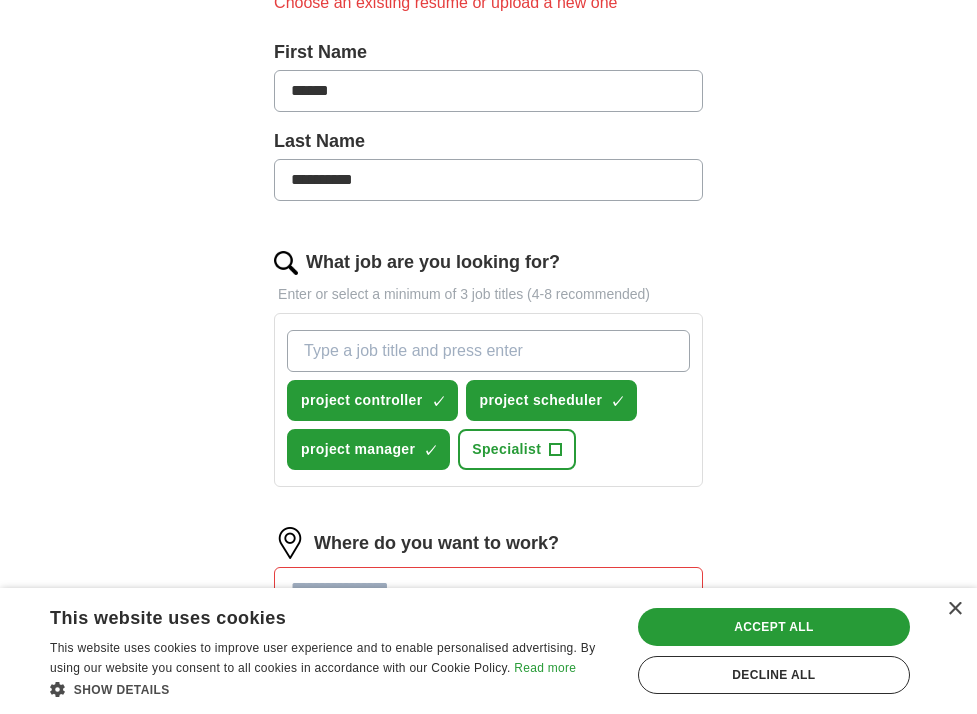 click on "What job are you looking for?" at bounding box center (488, 351) 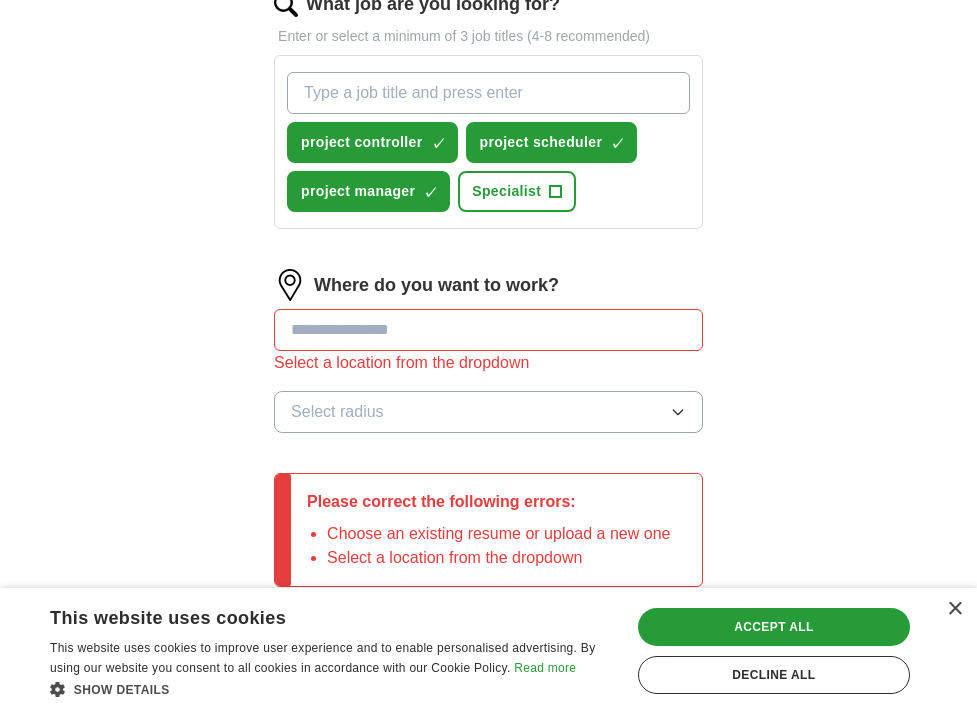 scroll, scrollTop: 859, scrollLeft: 0, axis: vertical 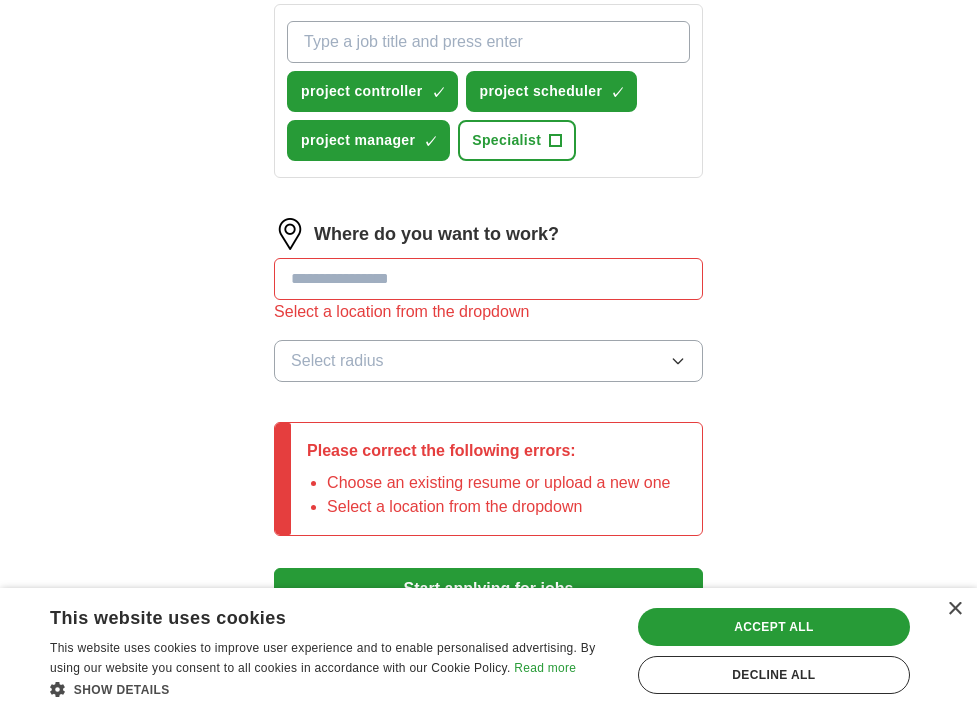 click at bounding box center (488, 279) 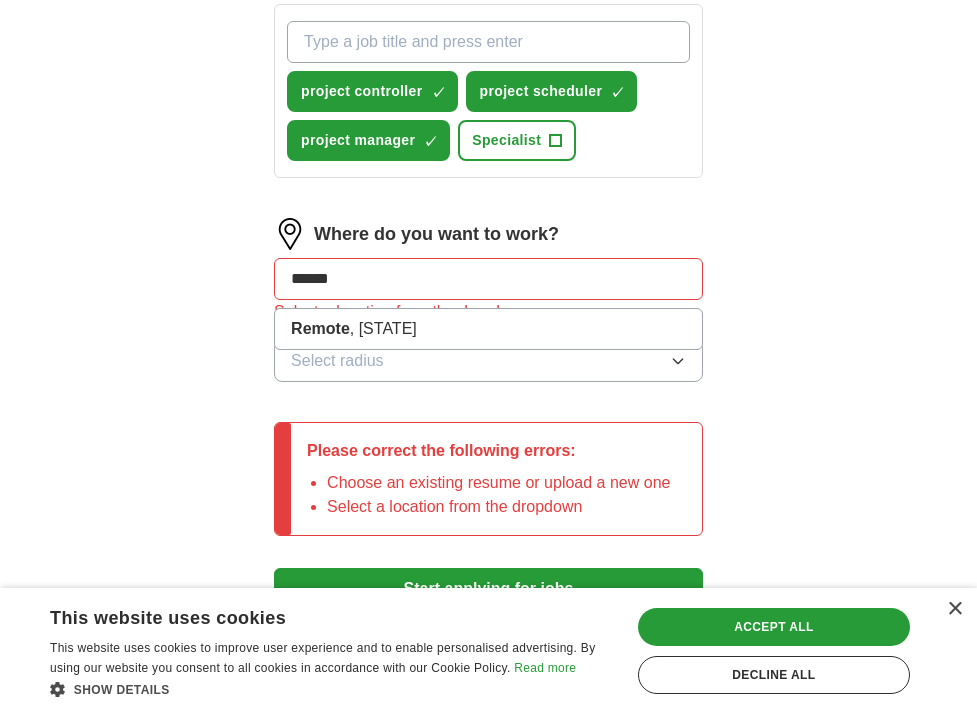 type on "******" 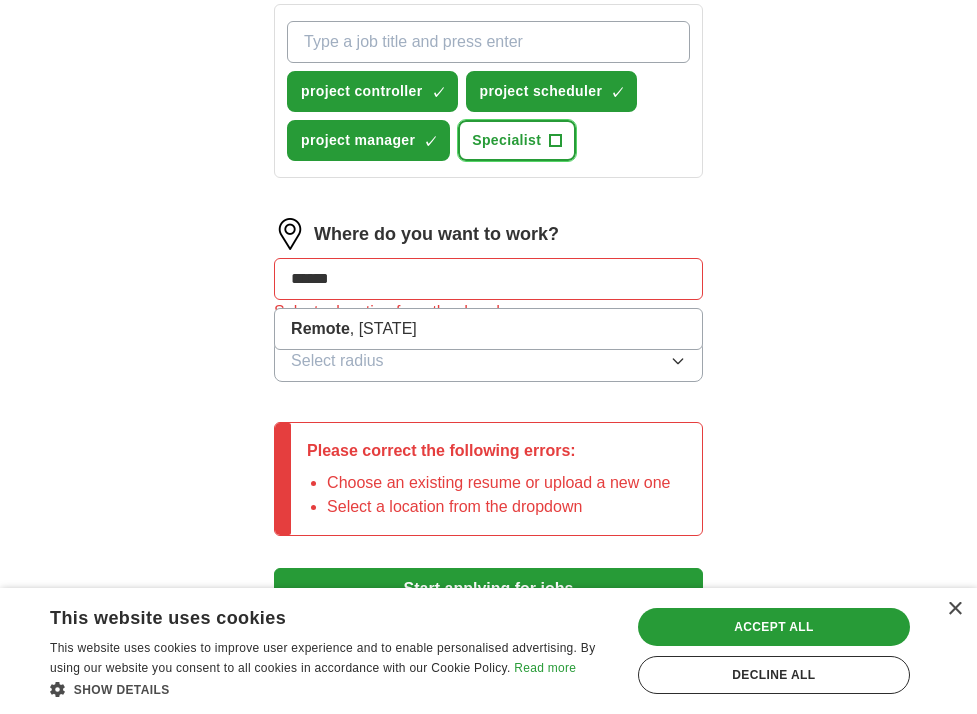 click on "+" at bounding box center (556, 141) 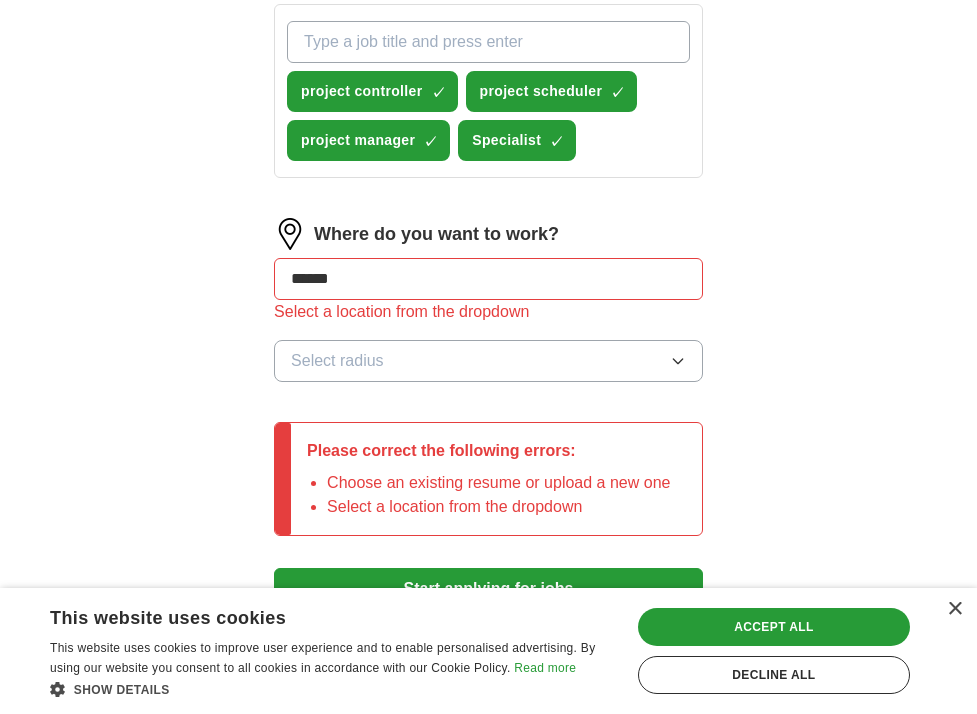 click on "What job are you looking for?" at bounding box center (488, 42) 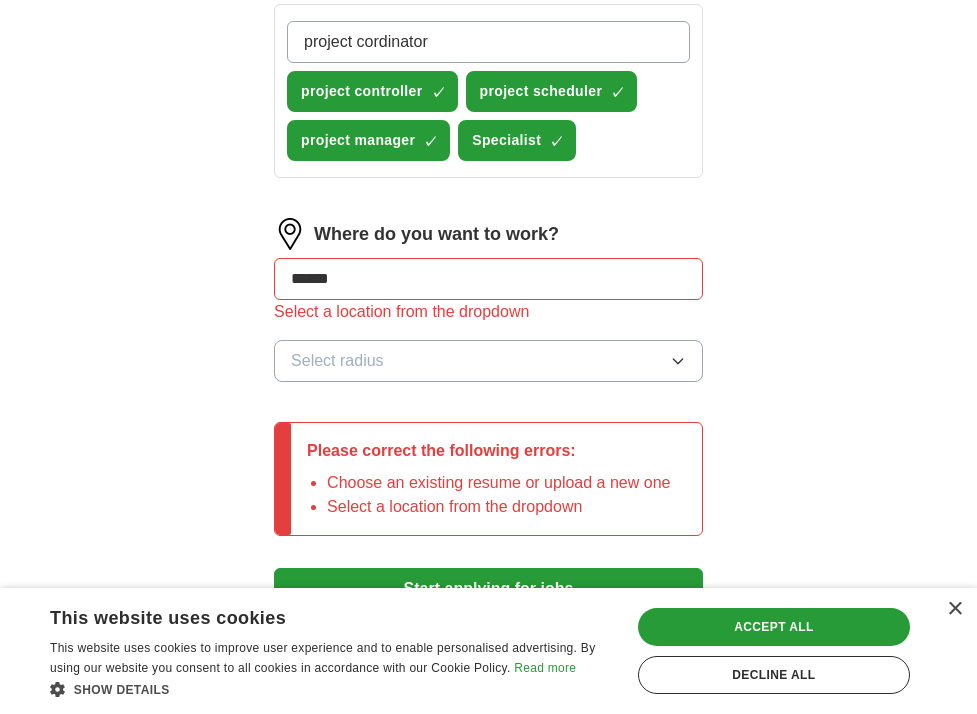type on "project cordinator" 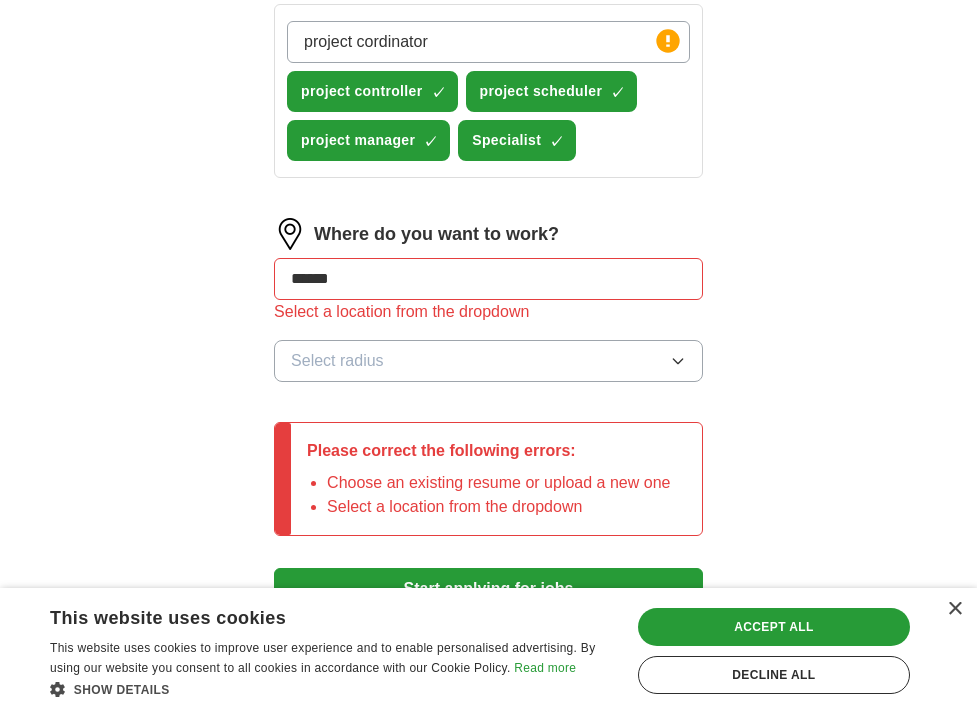 click on "Select radius" at bounding box center [488, 361] 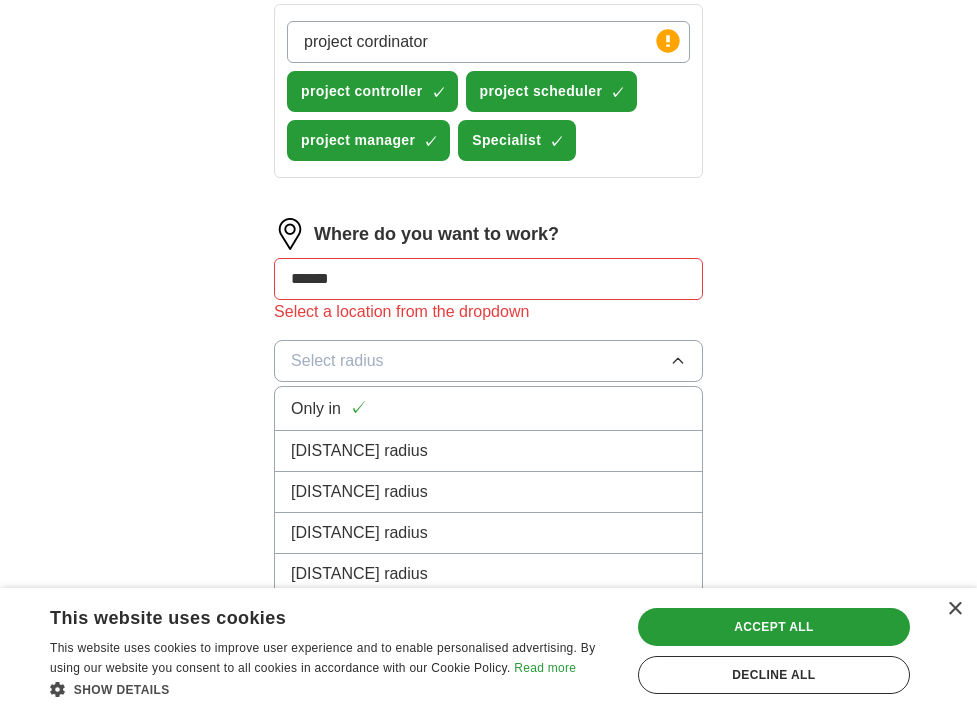 click on "******" at bounding box center (488, 279) 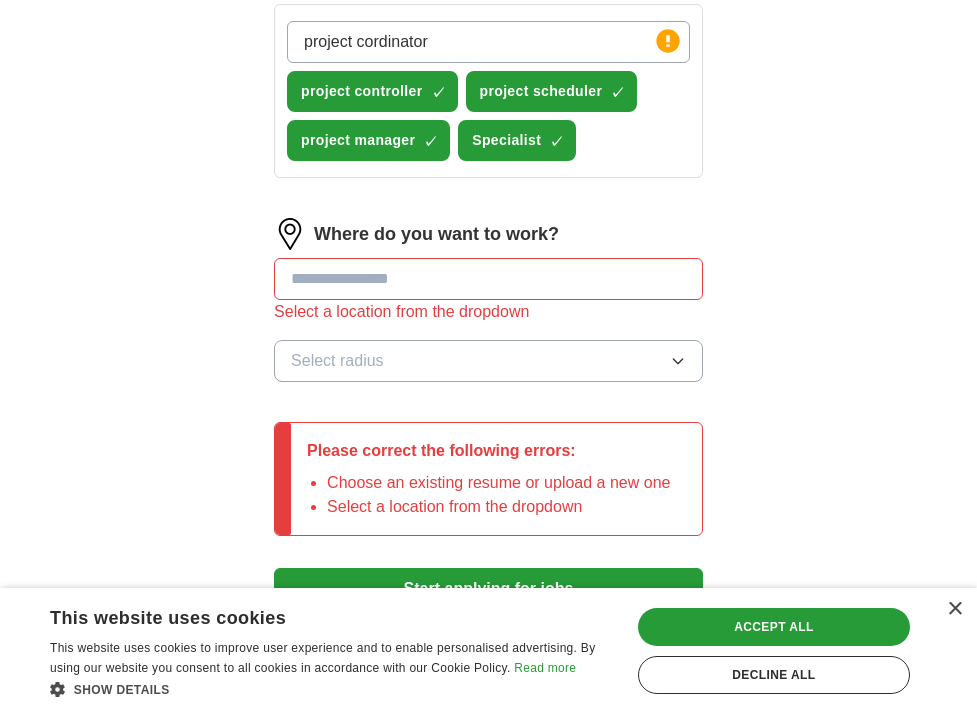 type 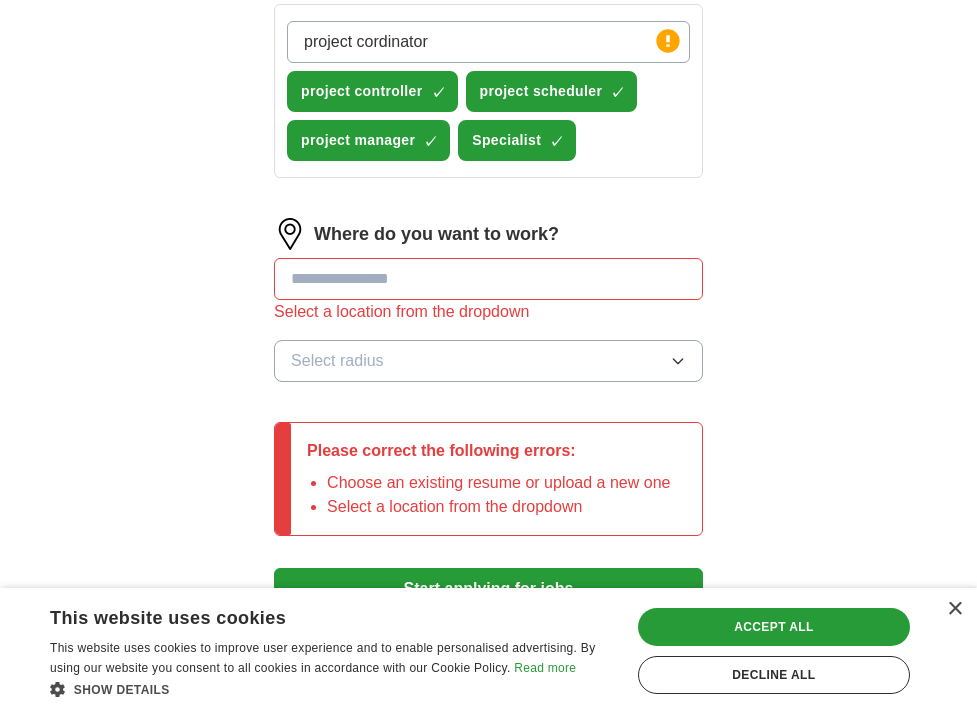 click on "**********" at bounding box center (489, -11) 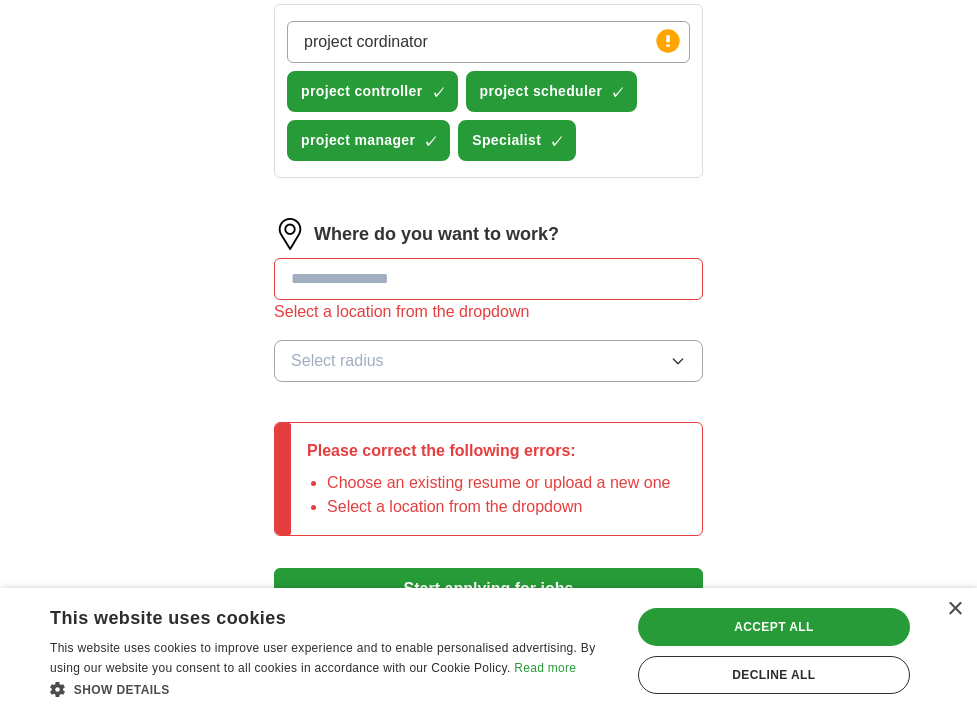 click on "Select radius" at bounding box center (488, 361) 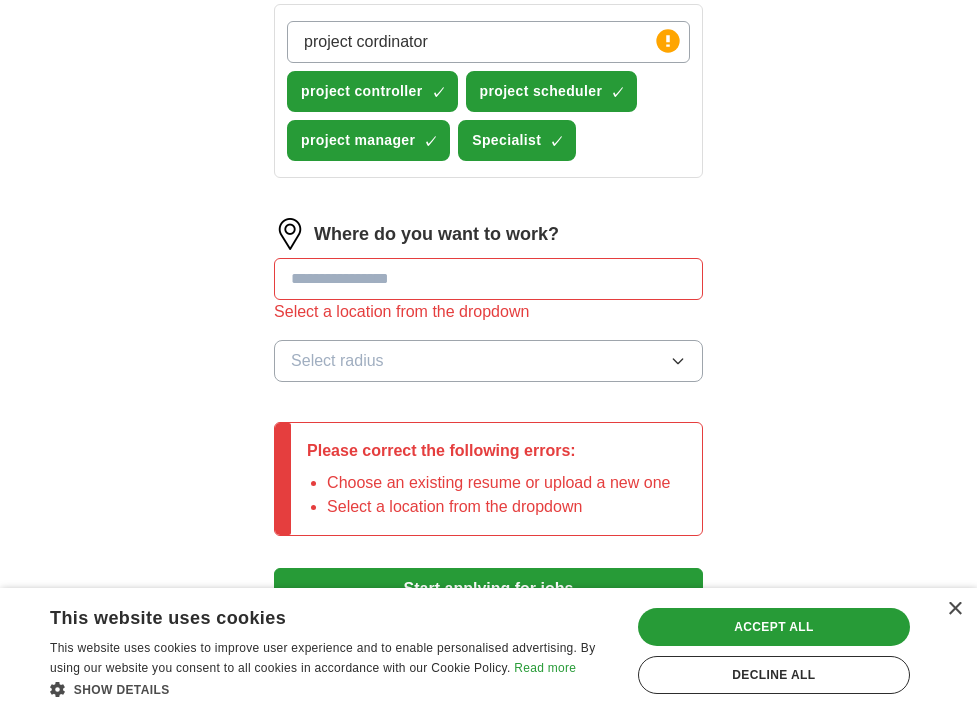 click at bounding box center [488, 279] 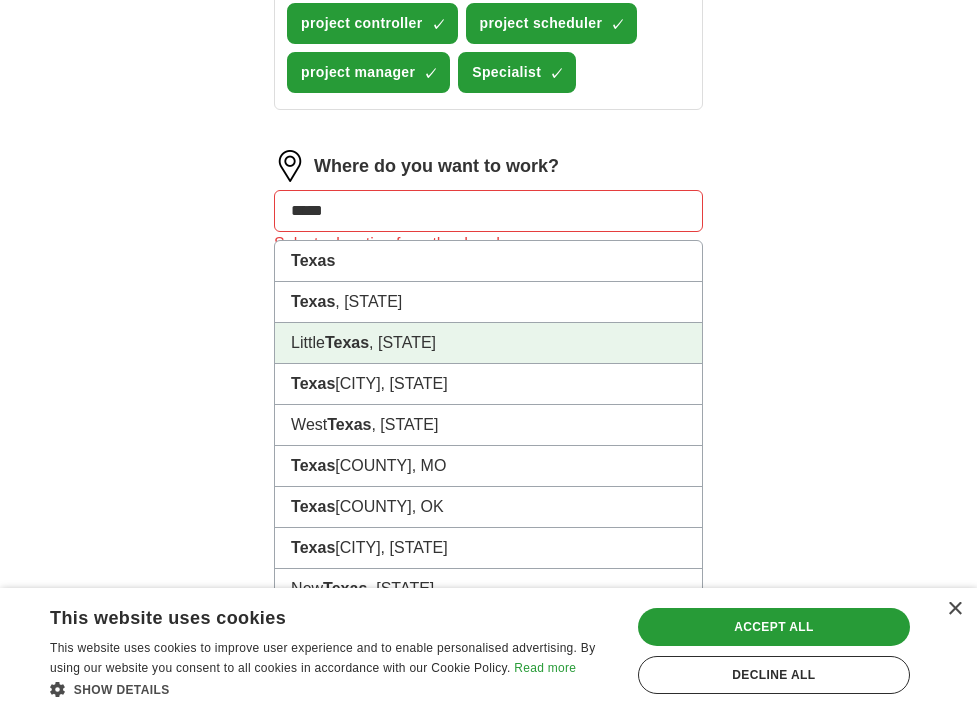 scroll, scrollTop: 923, scrollLeft: 0, axis: vertical 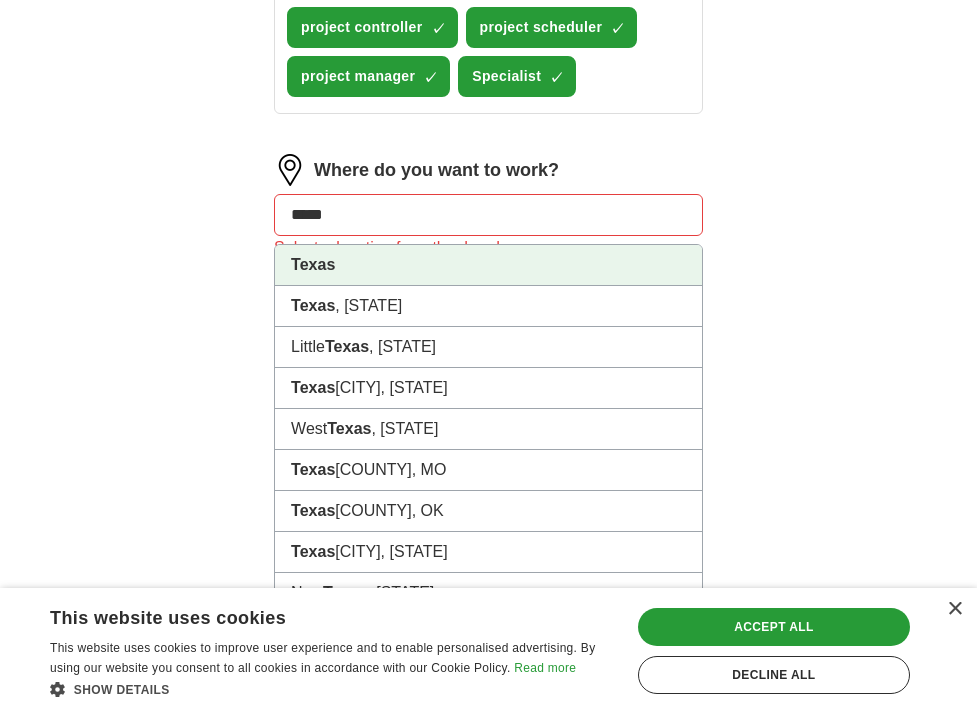 click on "Texas" at bounding box center [488, 265] 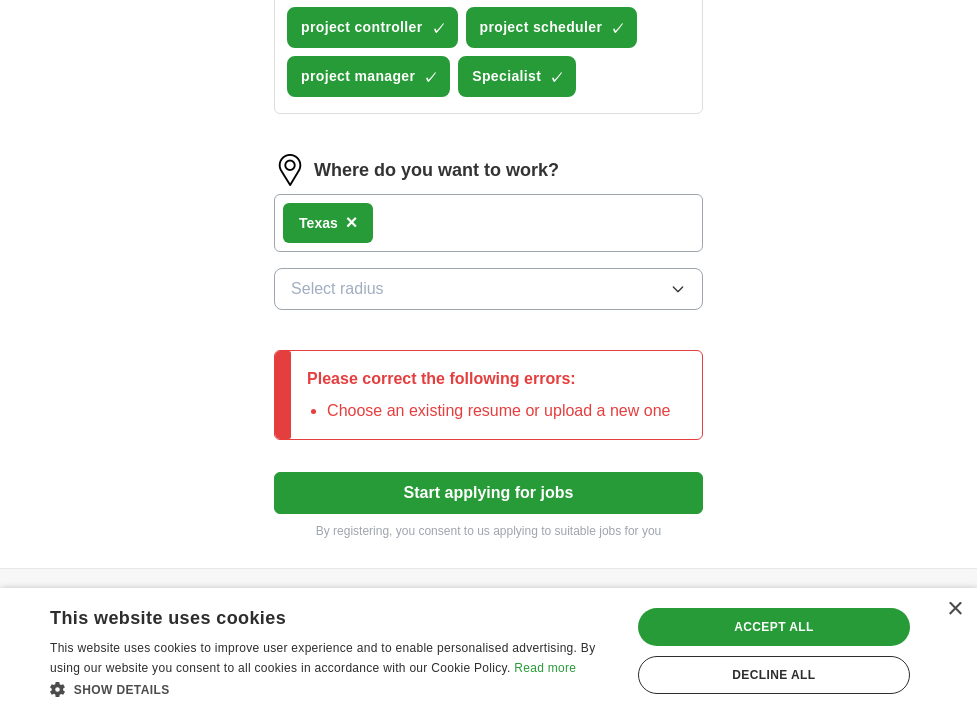 click on "[REGION] ×" at bounding box center (488, 223) 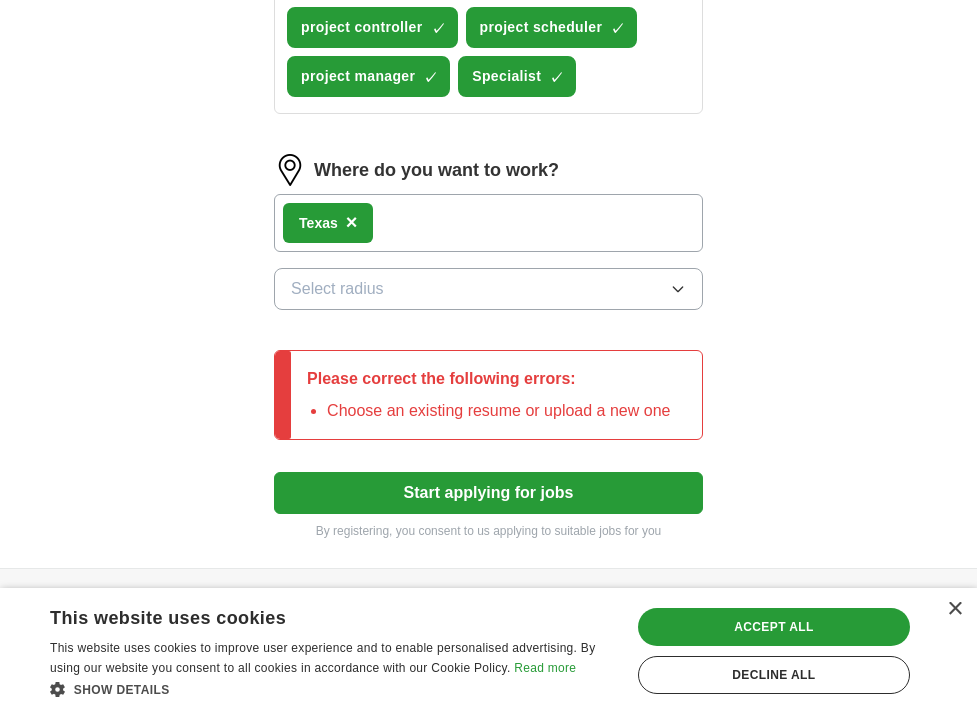click on "Where do you want to work? [STATE] × Select radius" at bounding box center (488, 240) 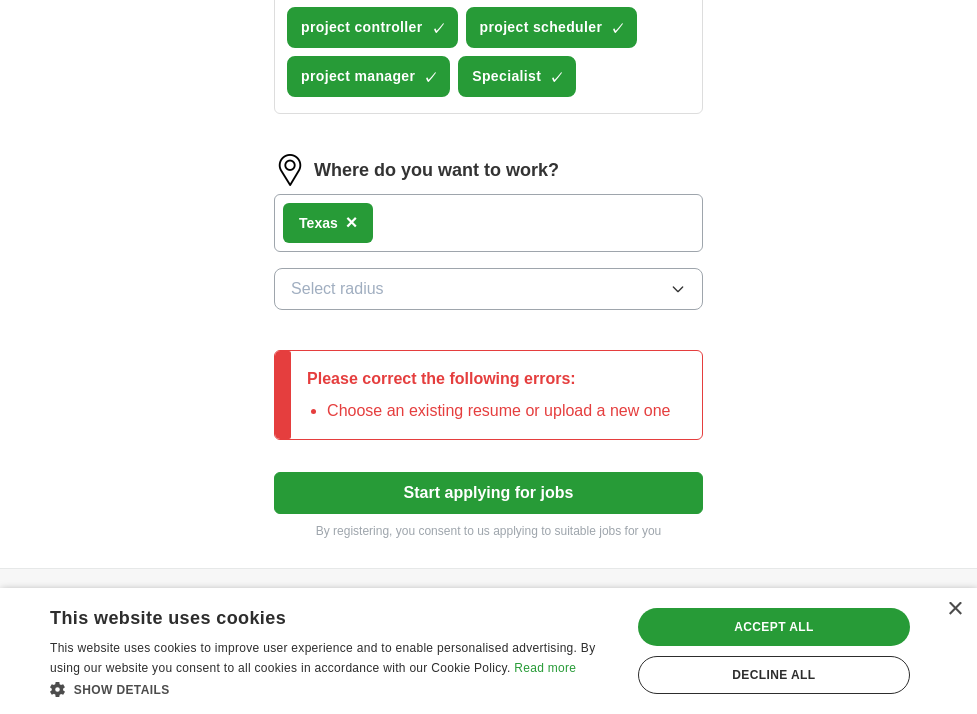 click on "**********" at bounding box center [489, -91] 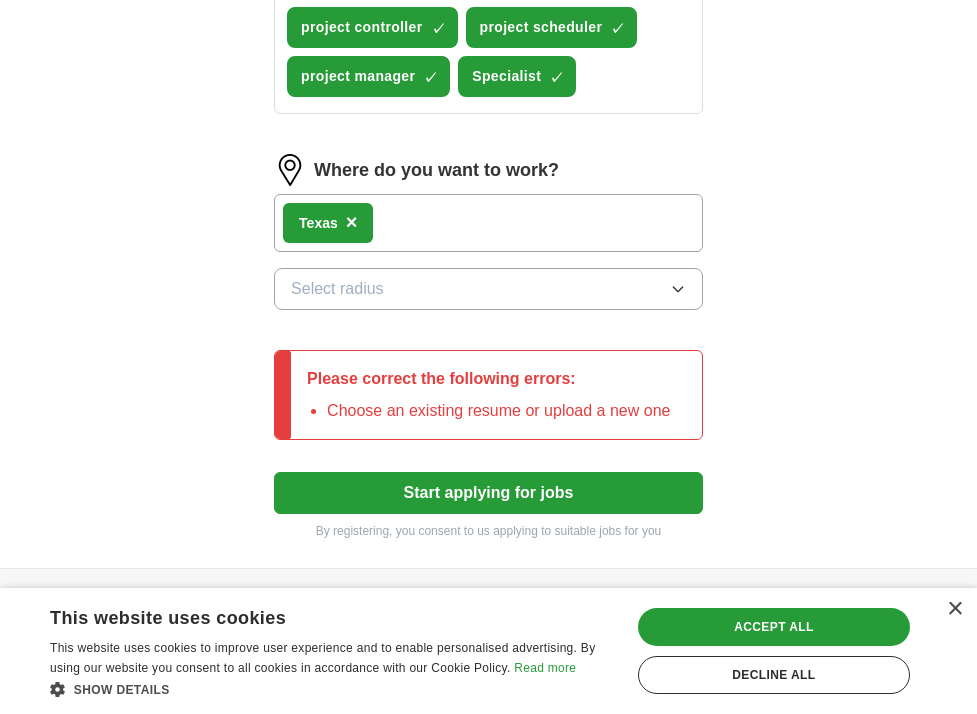 scroll, scrollTop: 973, scrollLeft: 0, axis: vertical 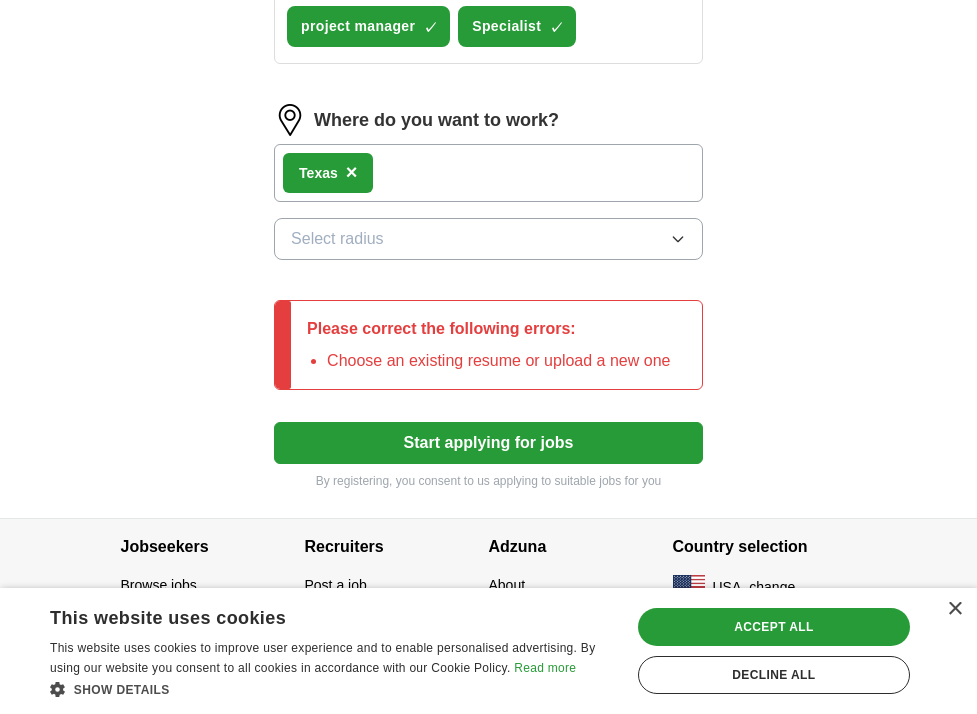 click on "Start applying for jobs" at bounding box center [488, 443] 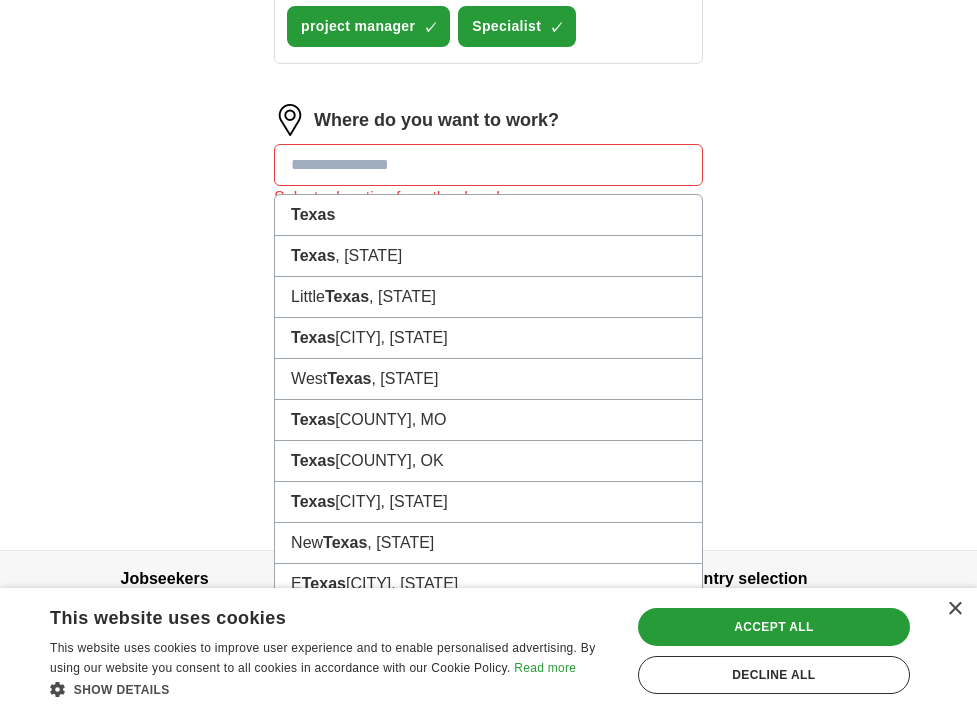 click at bounding box center [488, 165] 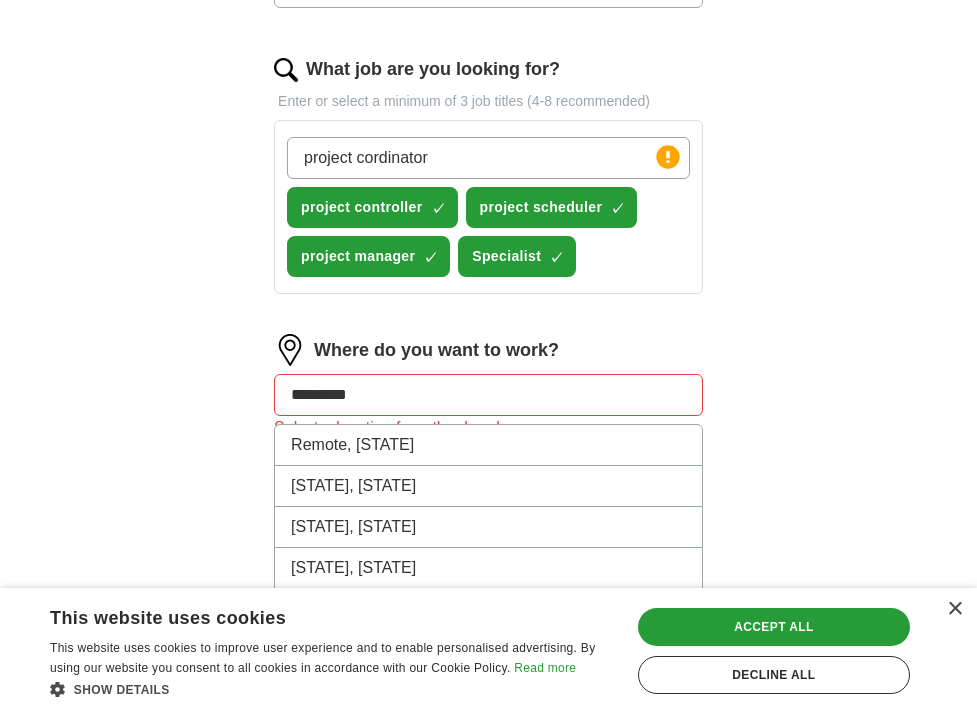 scroll, scrollTop: 773, scrollLeft: 0, axis: vertical 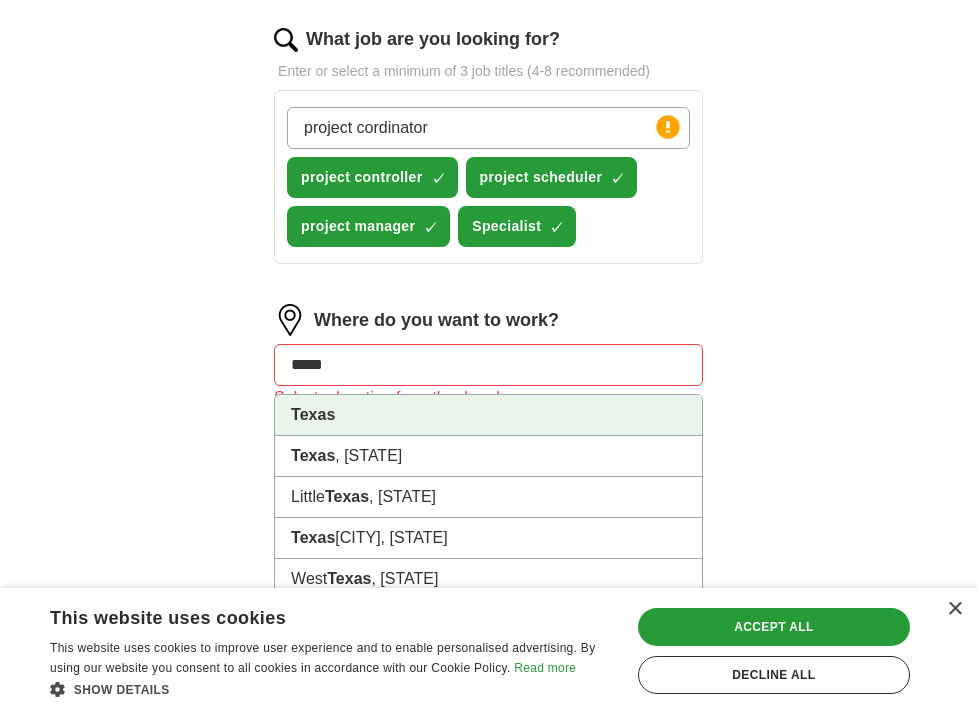 click on "Texas" at bounding box center (488, 415) 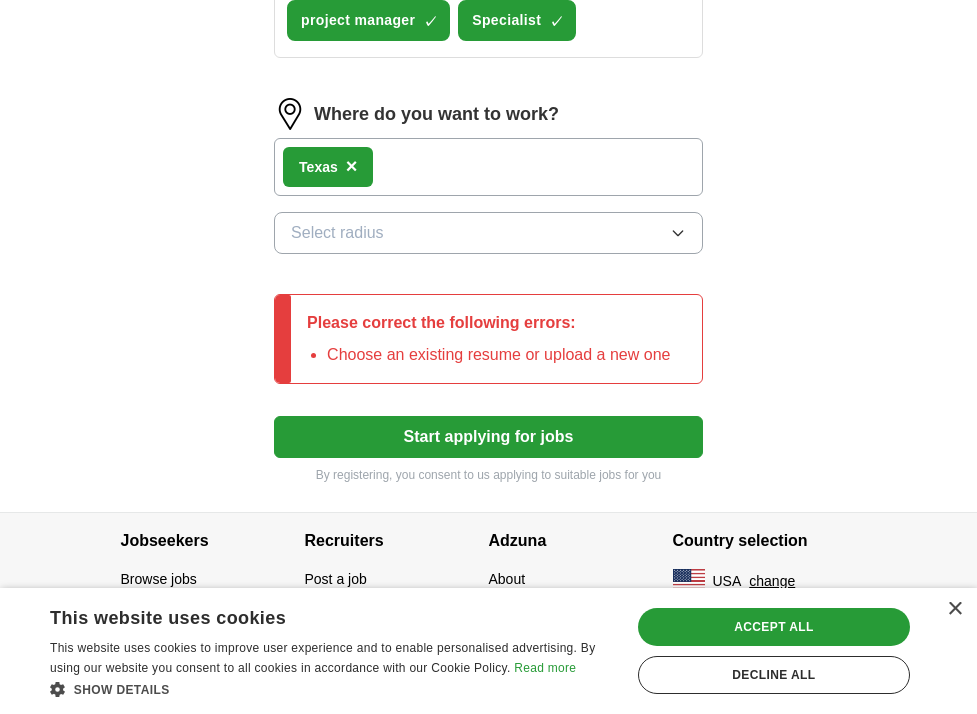 scroll, scrollTop: 995, scrollLeft: 0, axis: vertical 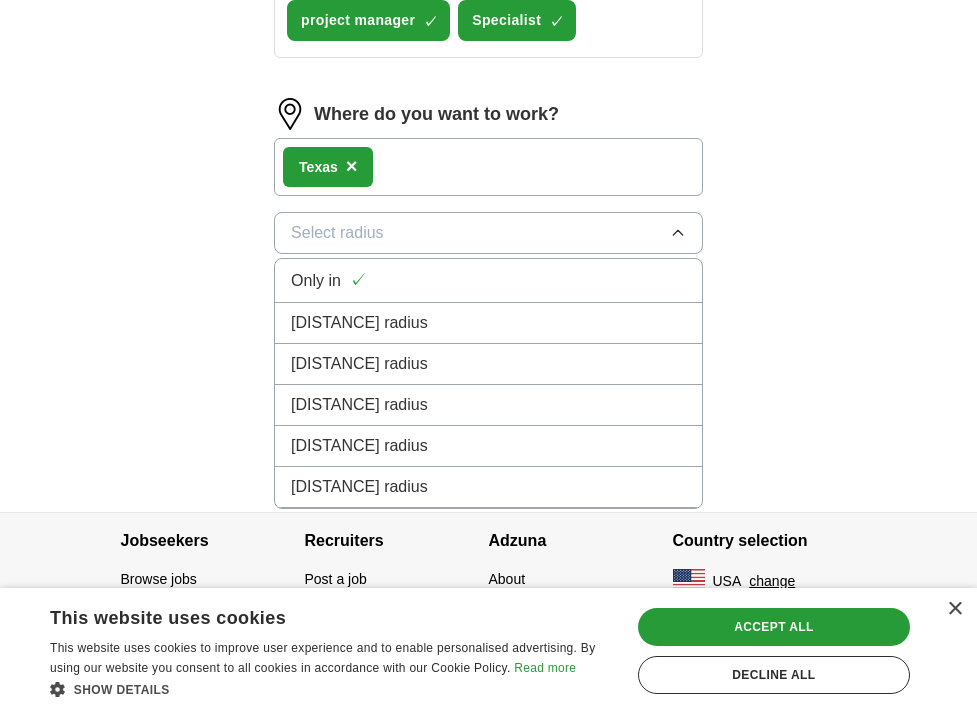 click on "[DISTANCE] radius" at bounding box center [488, 405] 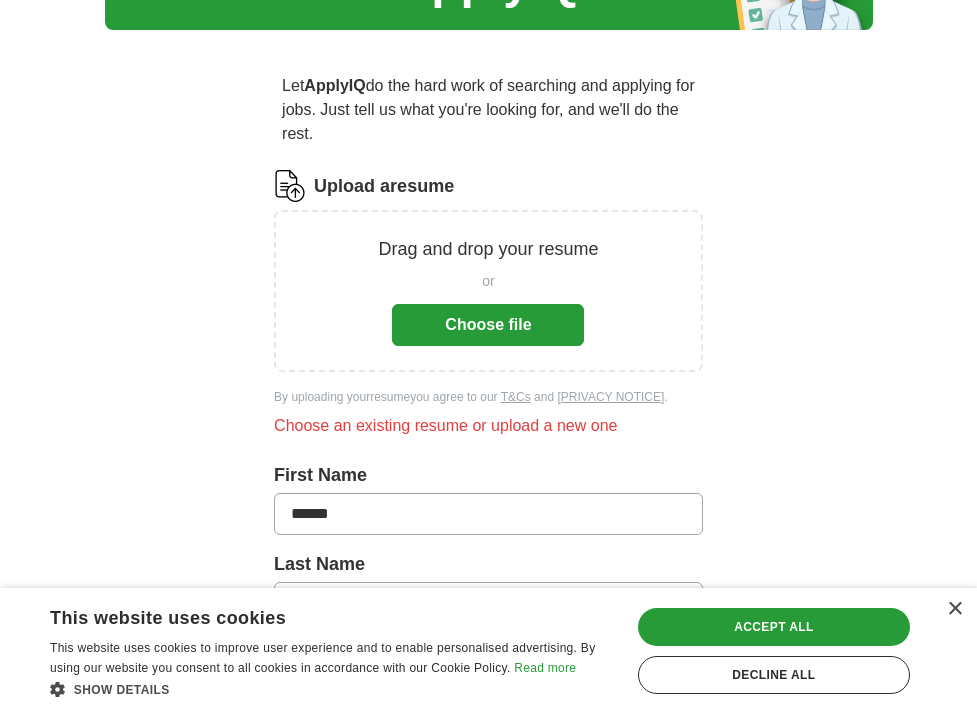 scroll, scrollTop: 129, scrollLeft: 0, axis: vertical 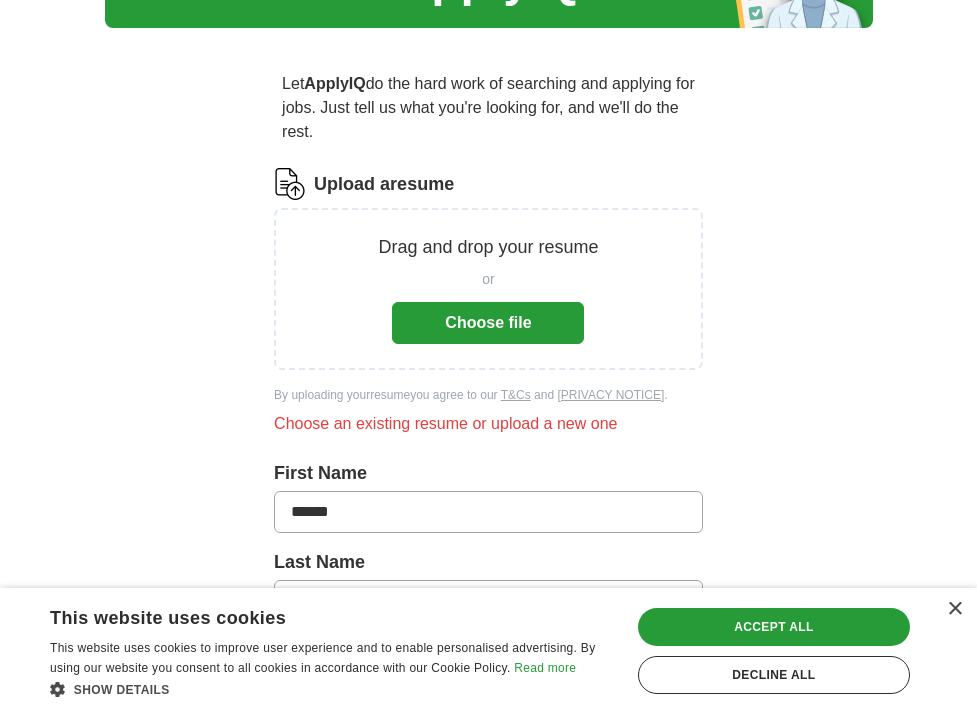 click on "Choose file" at bounding box center [488, 323] 